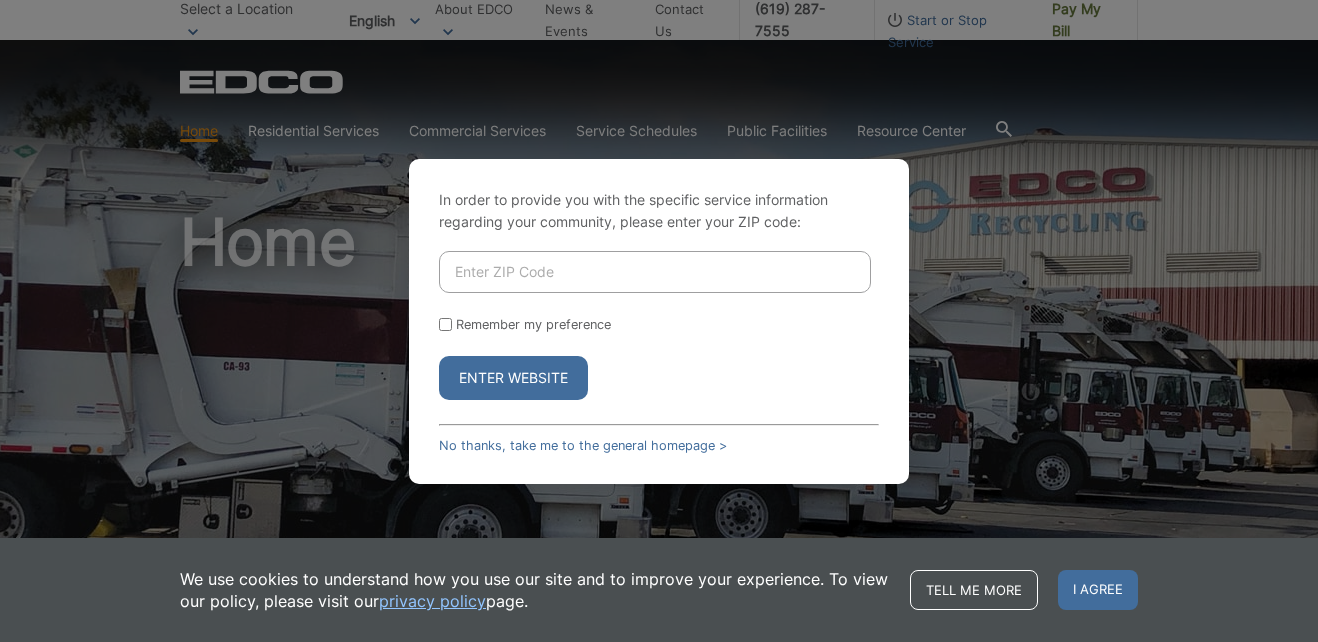 scroll, scrollTop: 0, scrollLeft: 0, axis: both 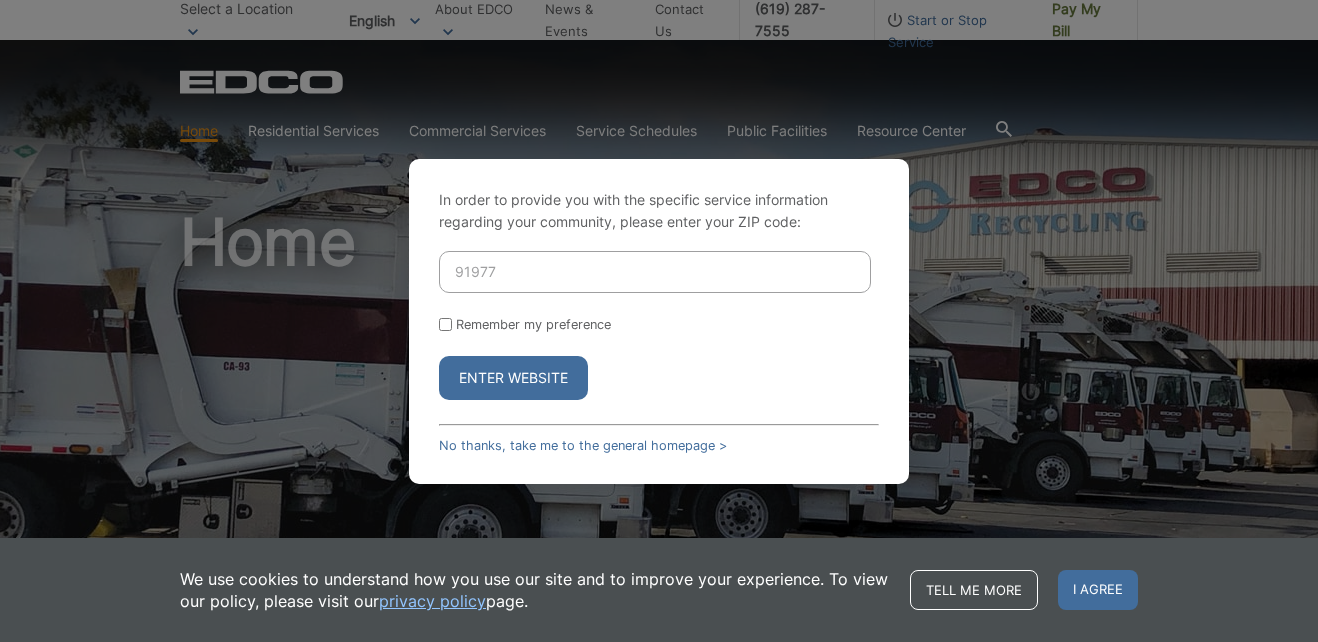 click on "Enter Website" at bounding box center (513, 378) 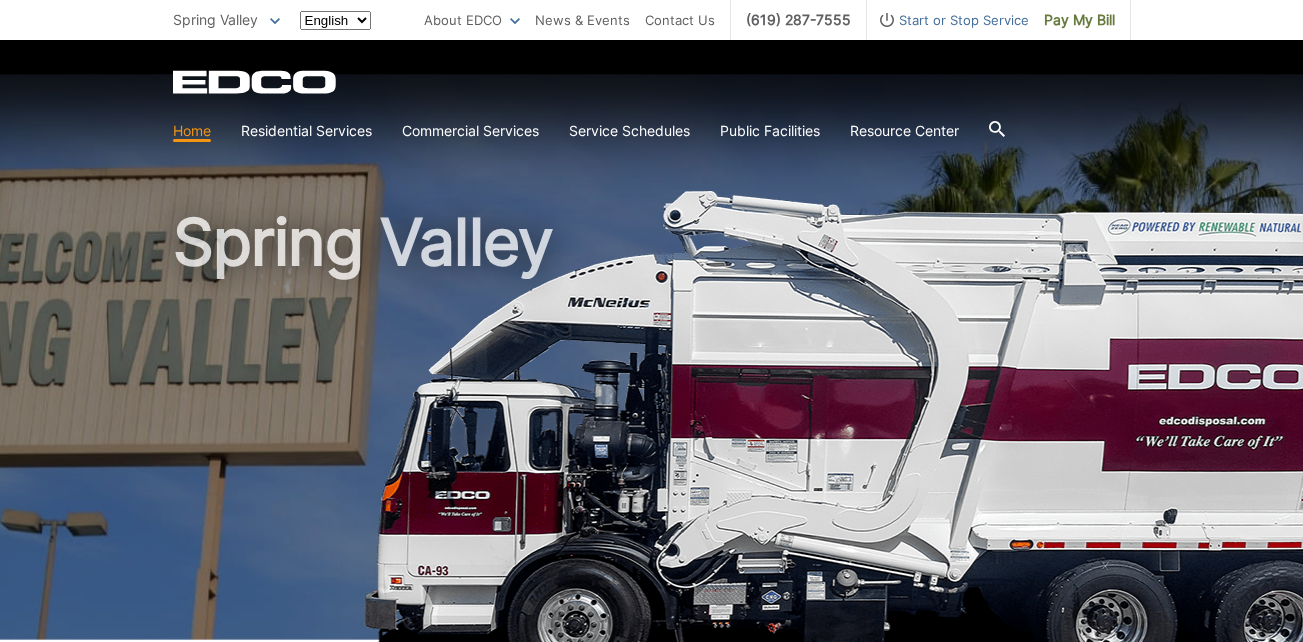 scroll, scrollTop: 0, scrollLeft: 0, axis: both 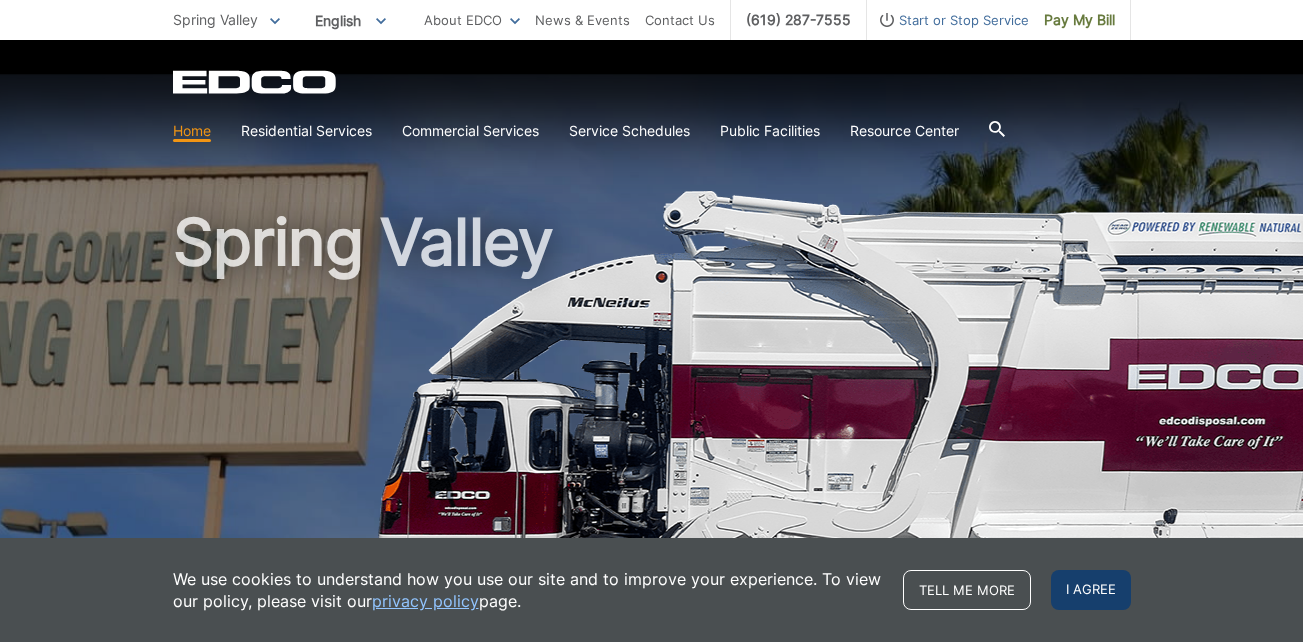 click on "I agree" at bounding box center (1091, 590) 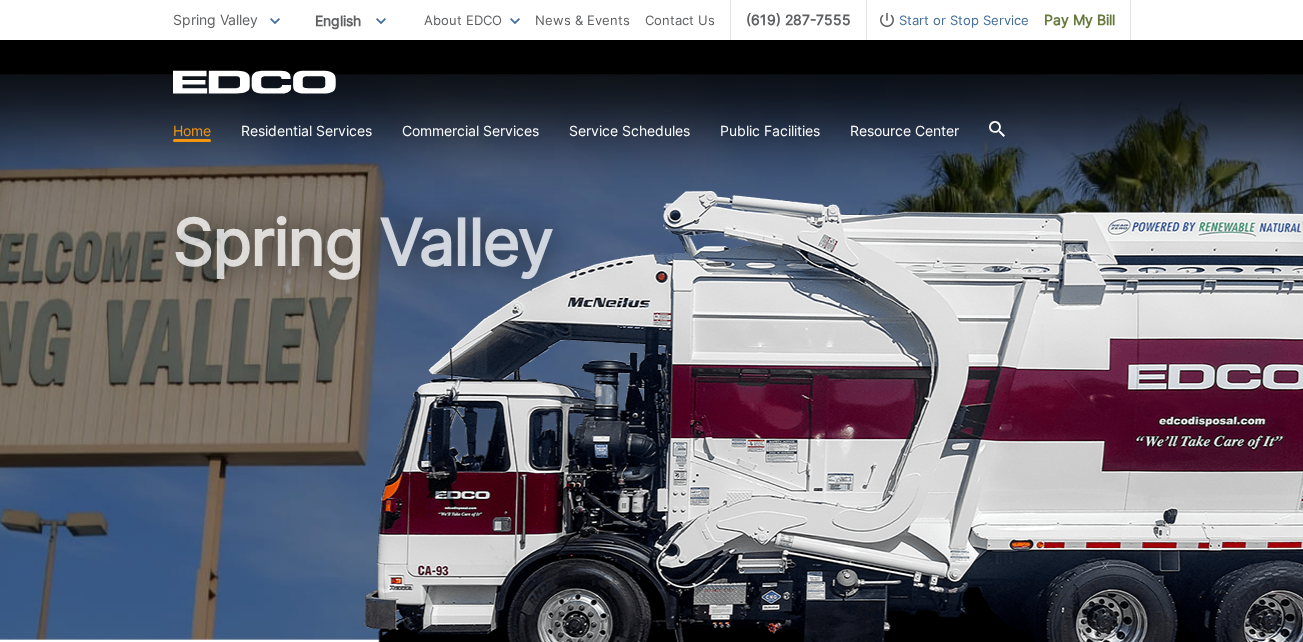 click on "Spring Valley" at bounding box center [652, 429] 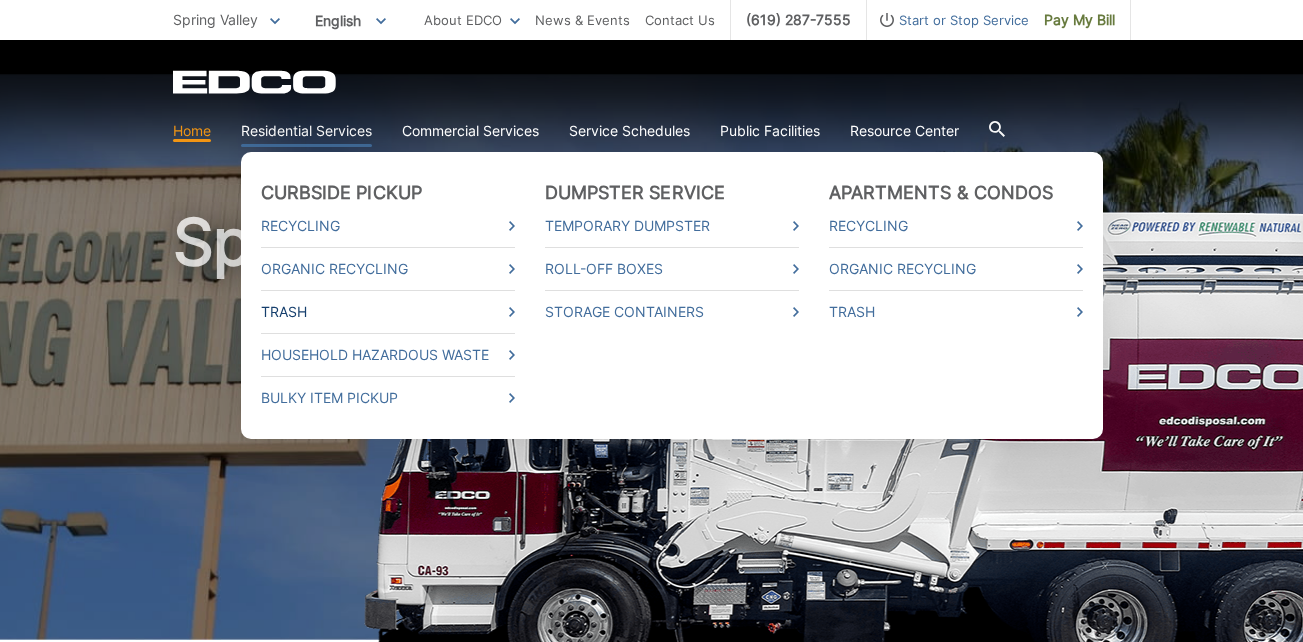 click on "Trash" at bounding box center (388, 312) 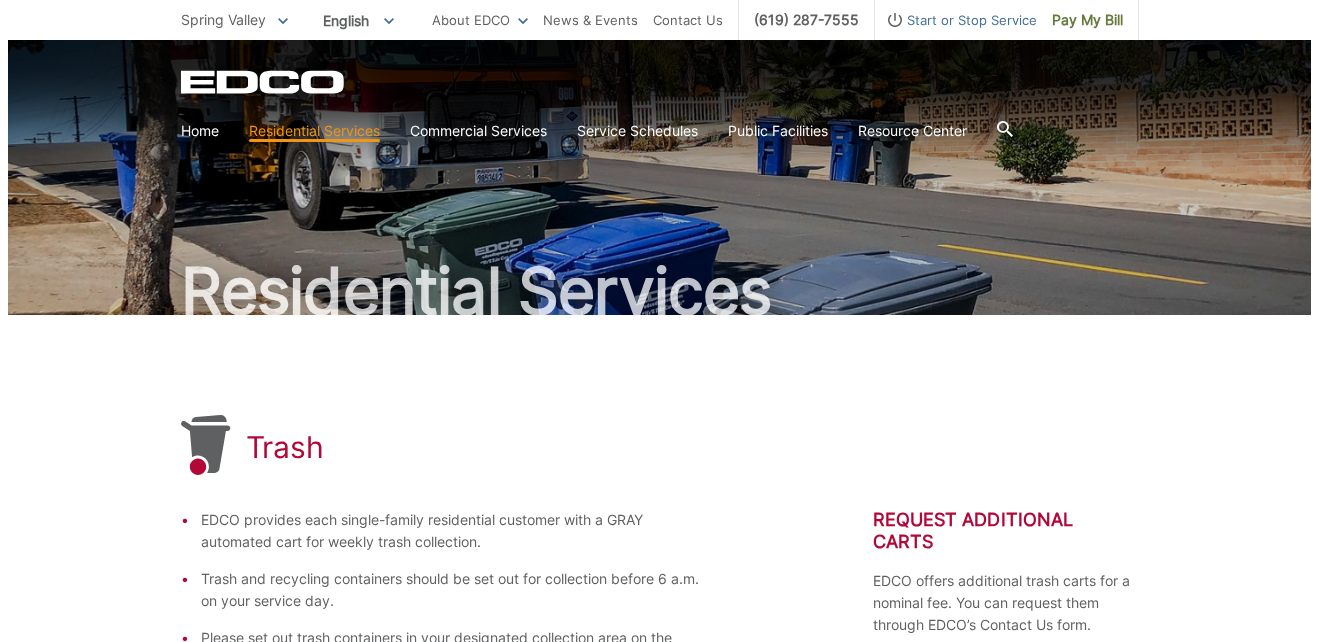 scroll, scrollTop: 0, scrollLeft: 0, axis: both 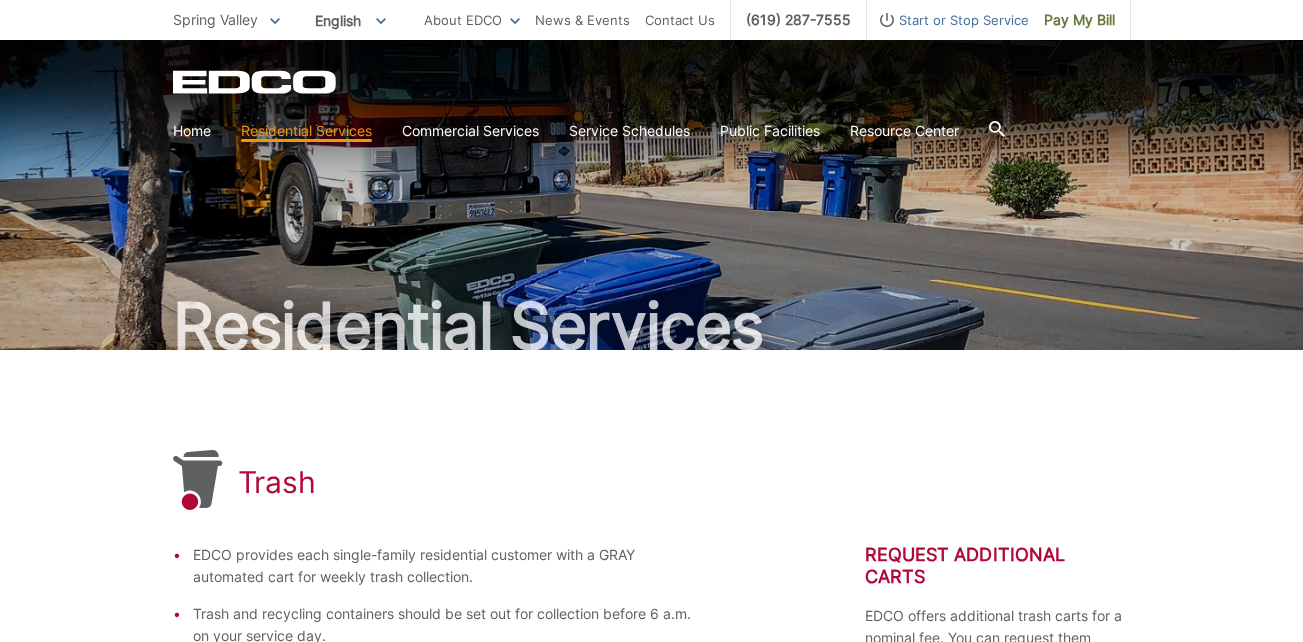 click on "Start or Stop Service" at bounding box center [948, 20] 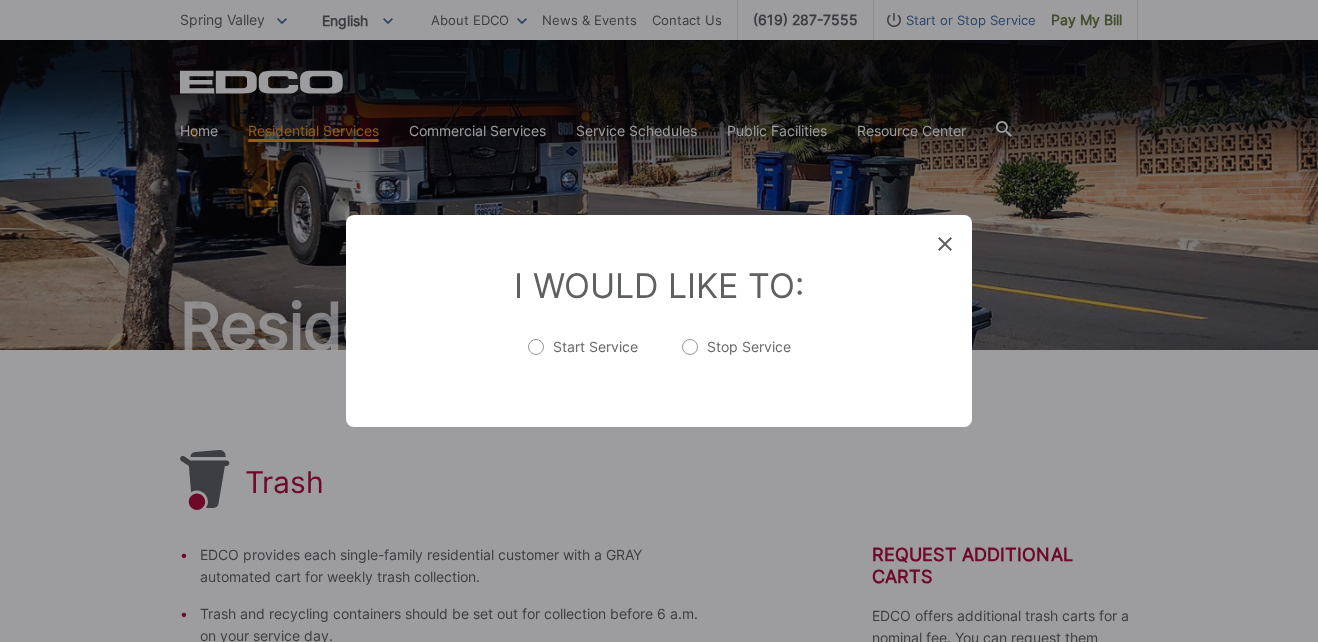 click on "Start Service" at bounding box center (583, 357) 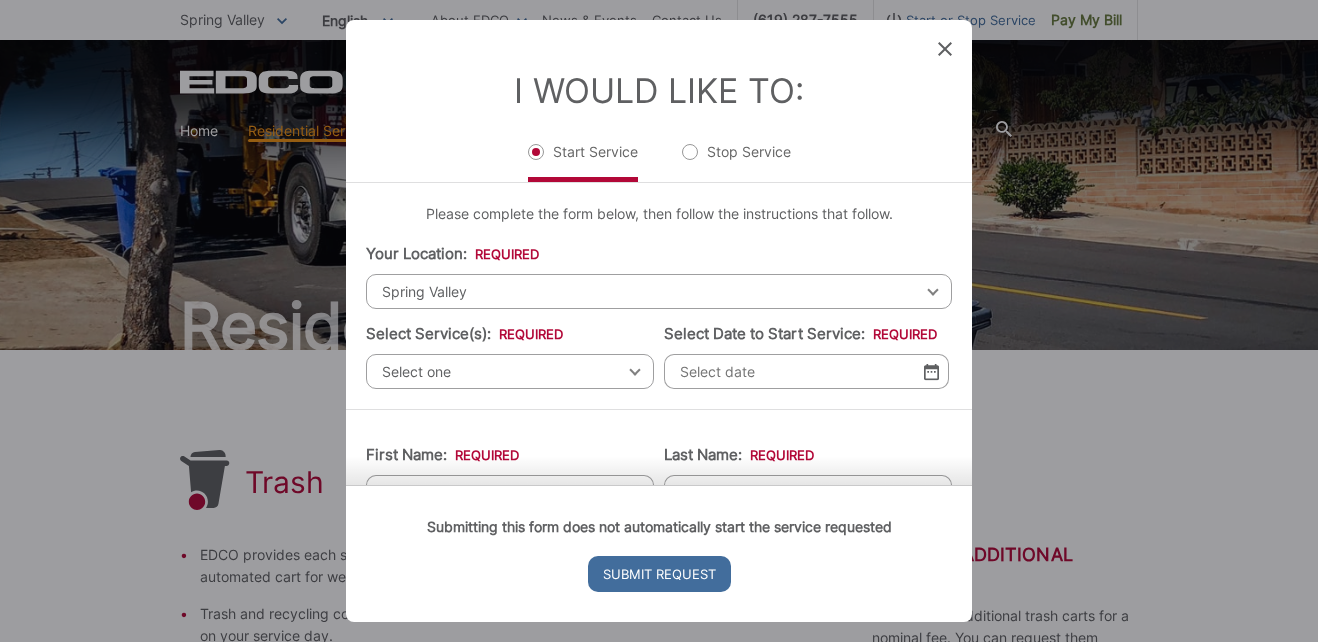 click on "Select one" at bounding box center (510, 371) 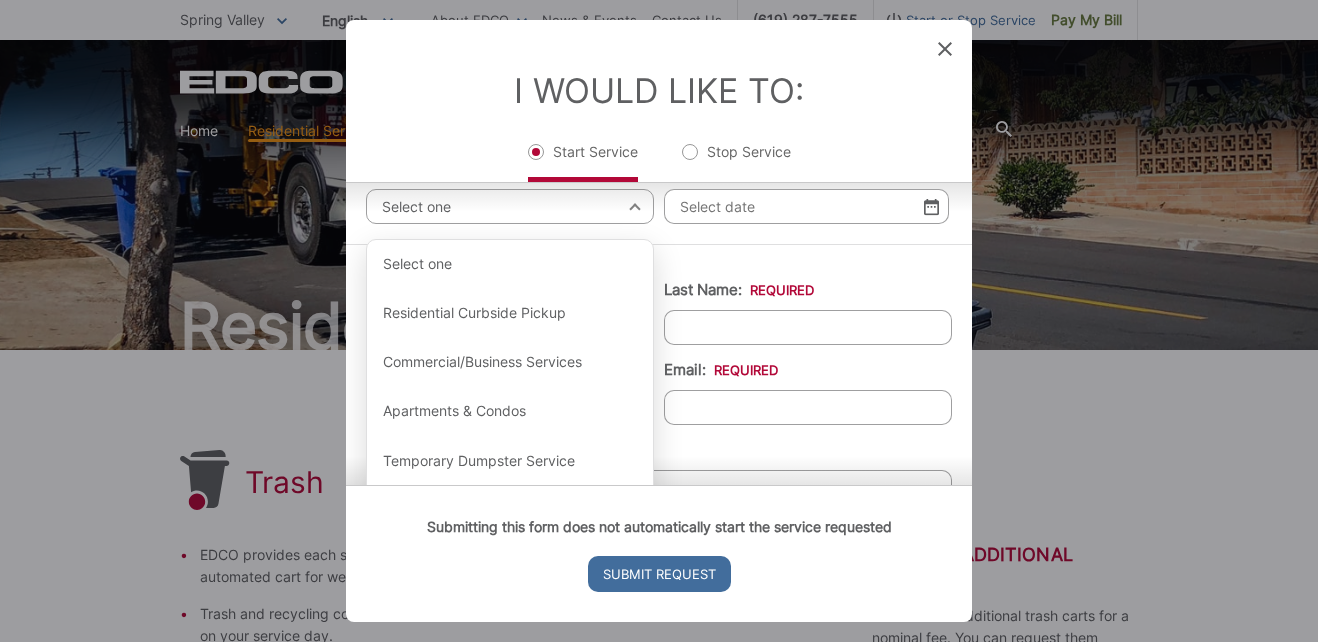 scroll, scrollTop: 200, scrollLeft: 0, axis: vertical 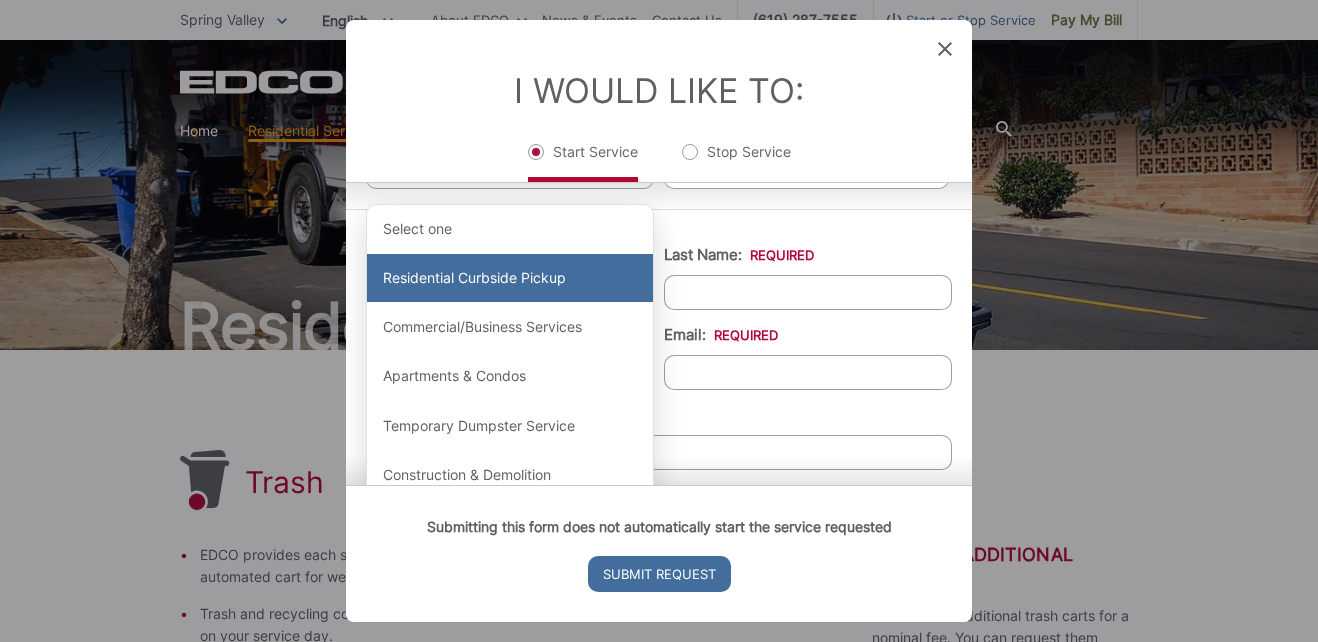 click on "Residential Curbside Pickup" at bounding box center [510, 278] 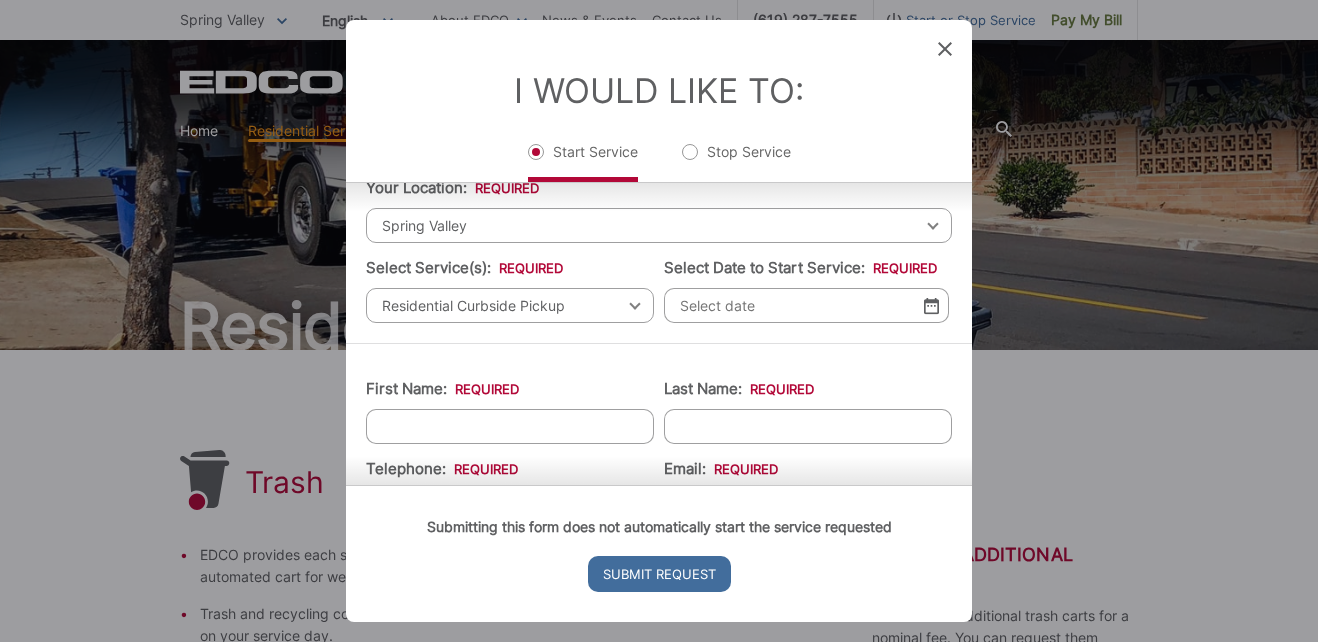 scroll, scrollTop: 100, scrollLeft: 0, axis: vertical 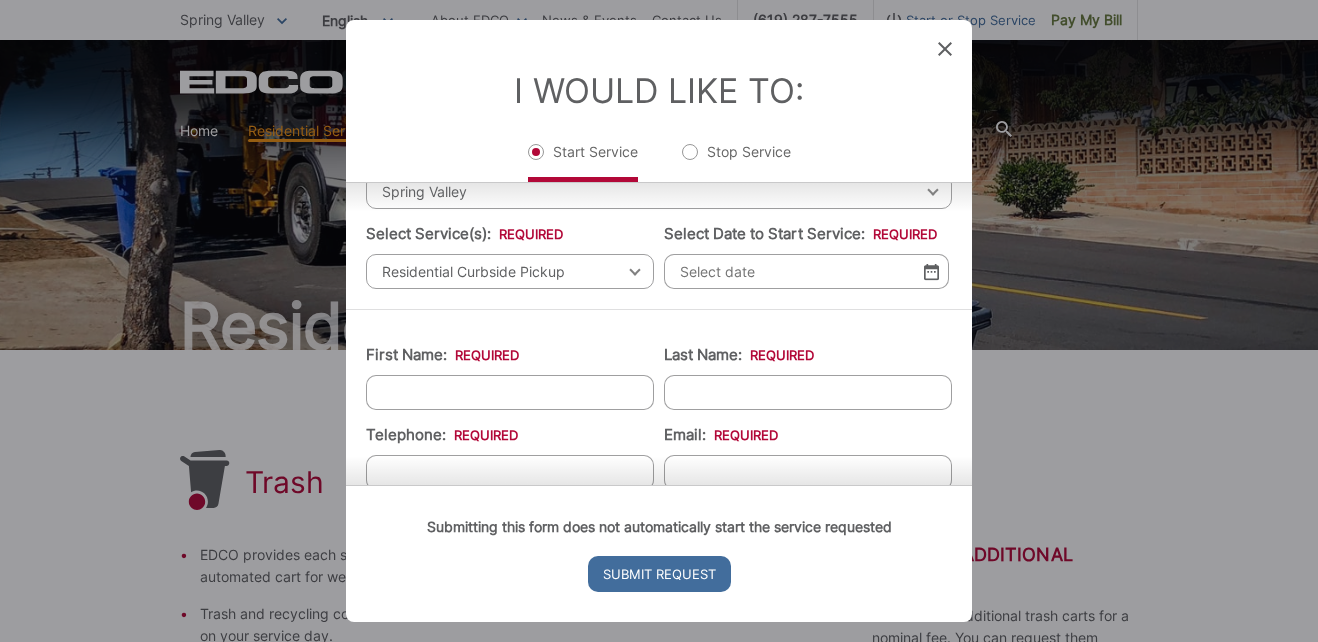 click on "Select Date to Start Service: *" at bounding box center (806, 271) 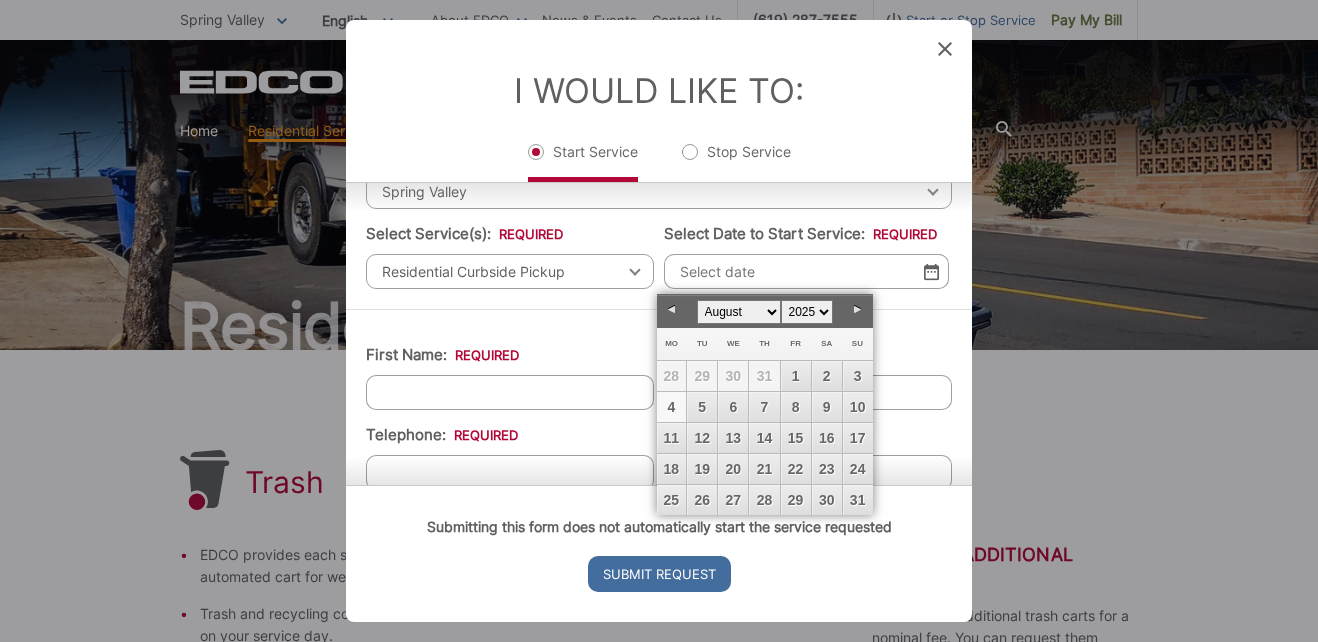 click on "4" at bounding box center [672, 407] 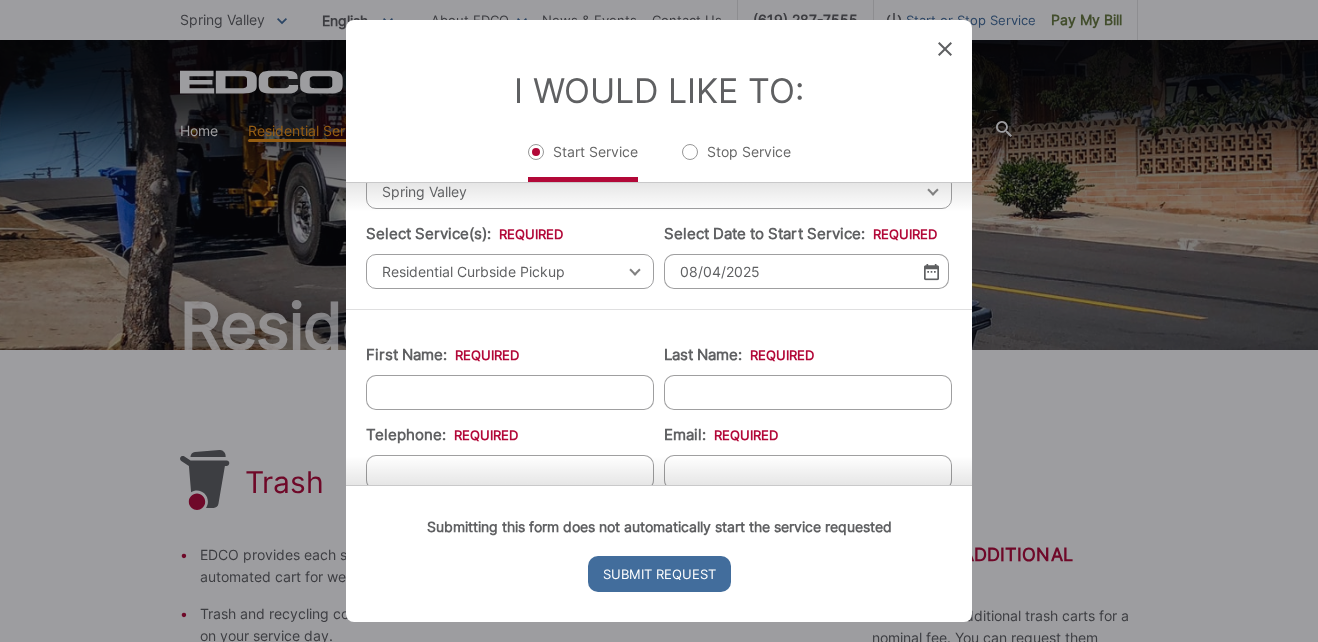 click on "First Name: *" at bounding box center (510, 392) 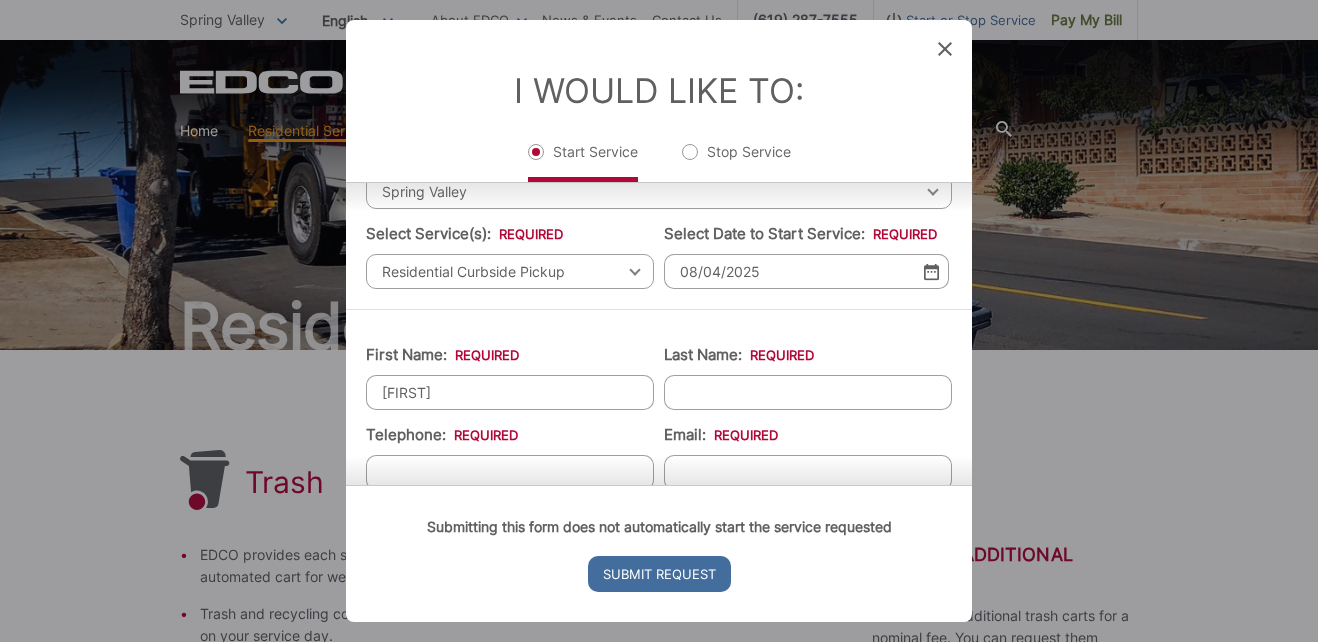 type on "Stuart" 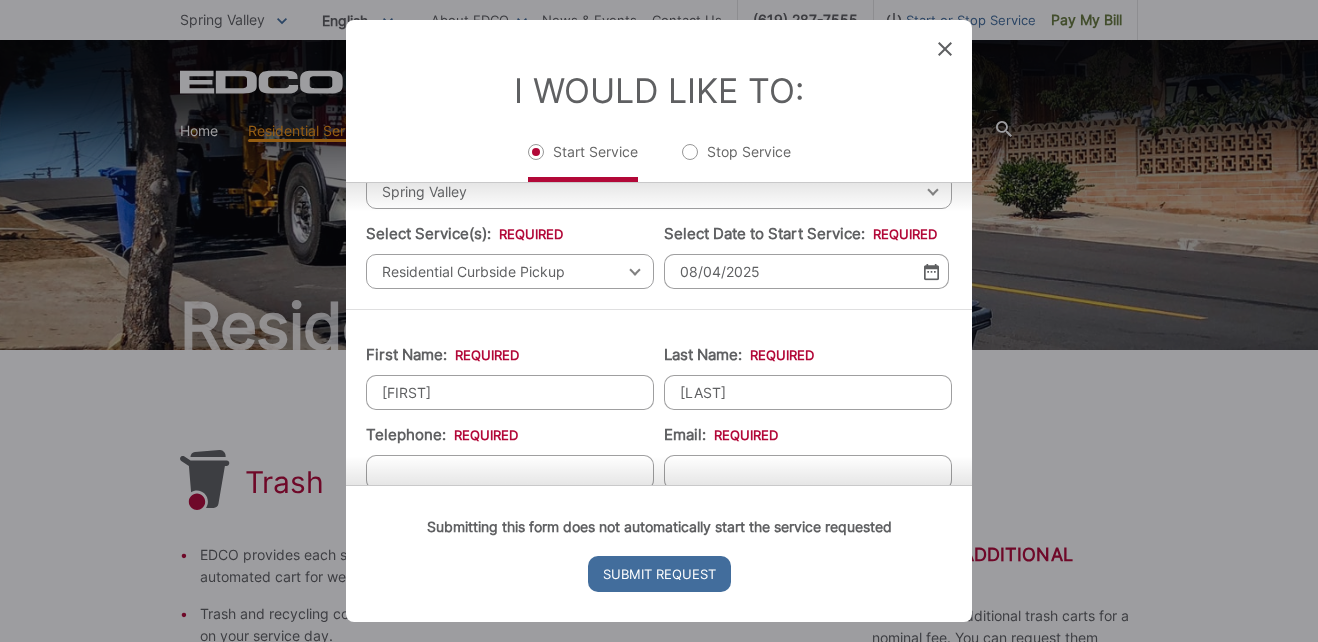 type on "Folmar" 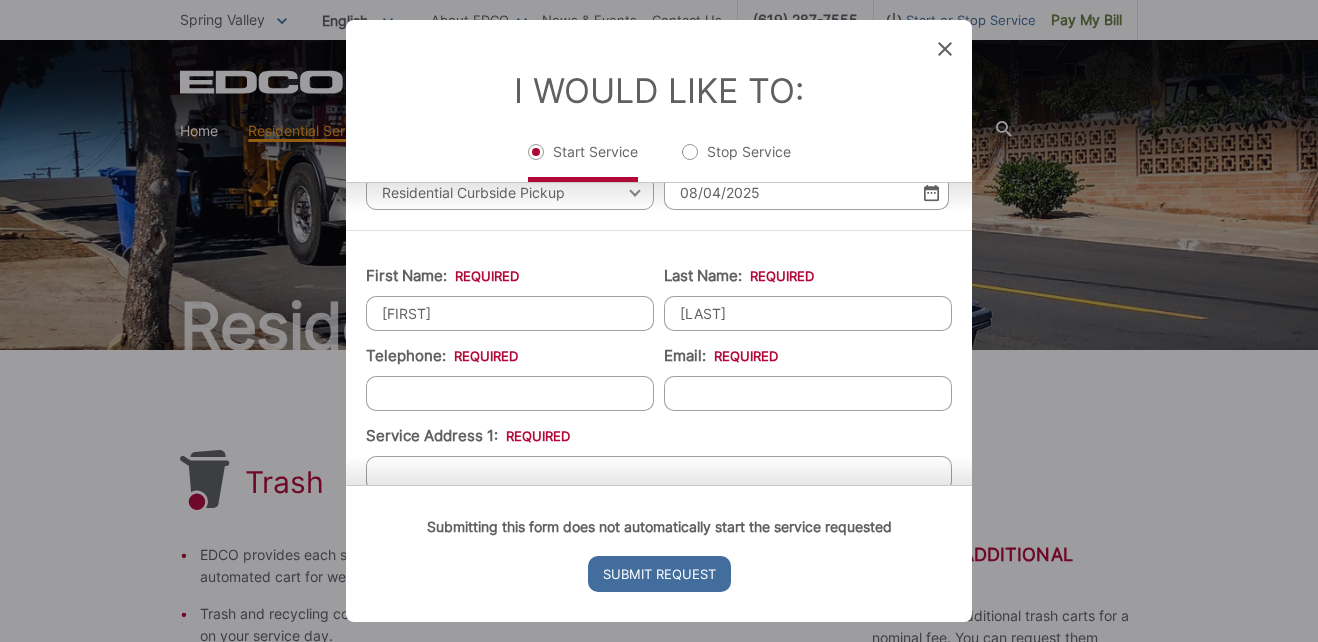 scroll, scrollTop: 300, scrollLeft: 0, axis: vertical 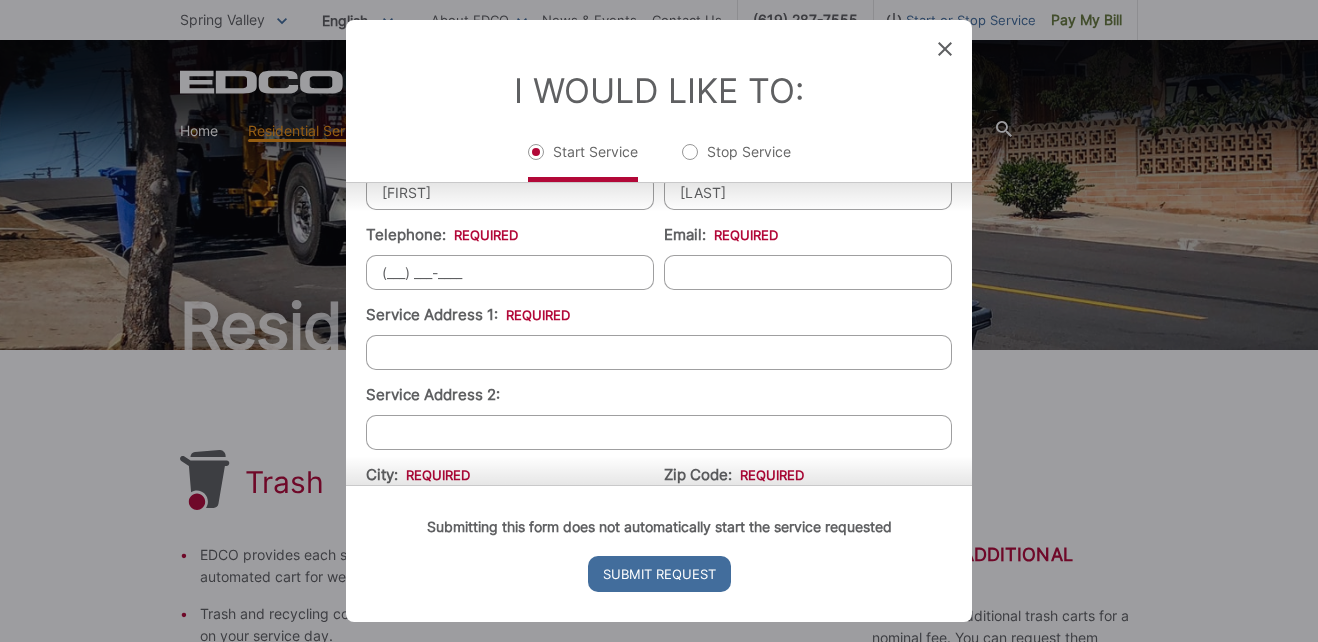 click on "(___) ___-____" at bounding box center [510, 272] 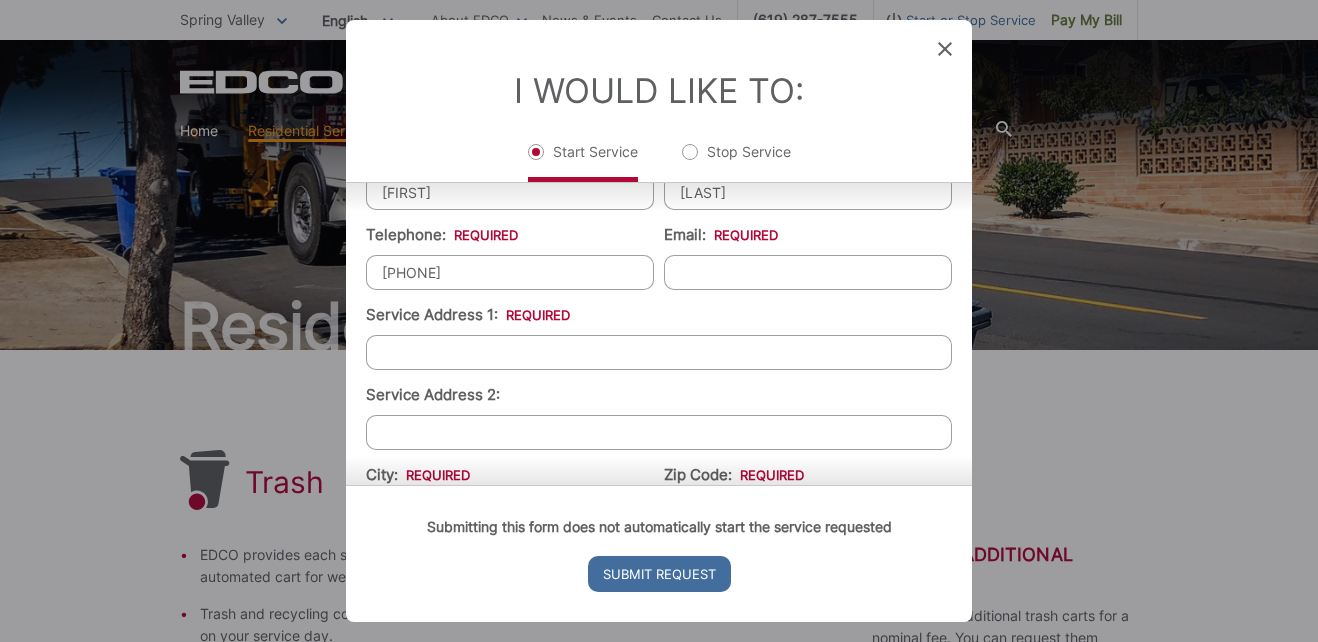 type on "(360) 562-3241" 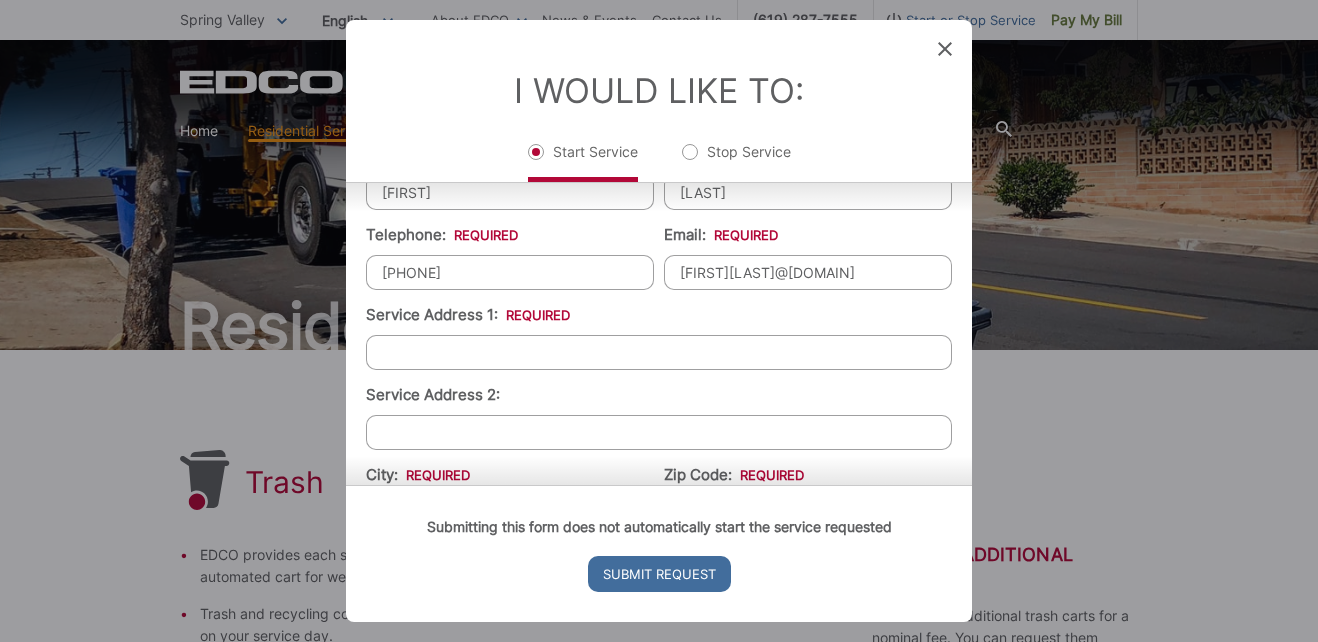 click on "Service Address 1: *" at bounding box center [659, 352] 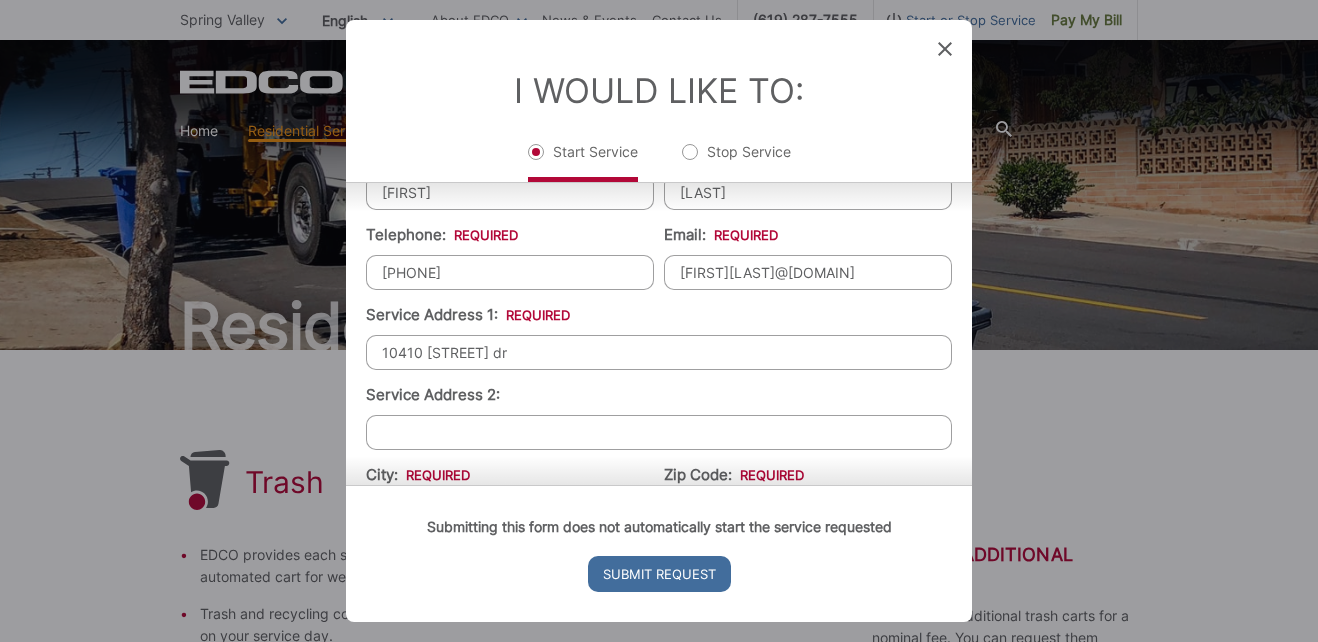 scroll, scrollTop: 400, scrollLeft: 0, axis: vertical 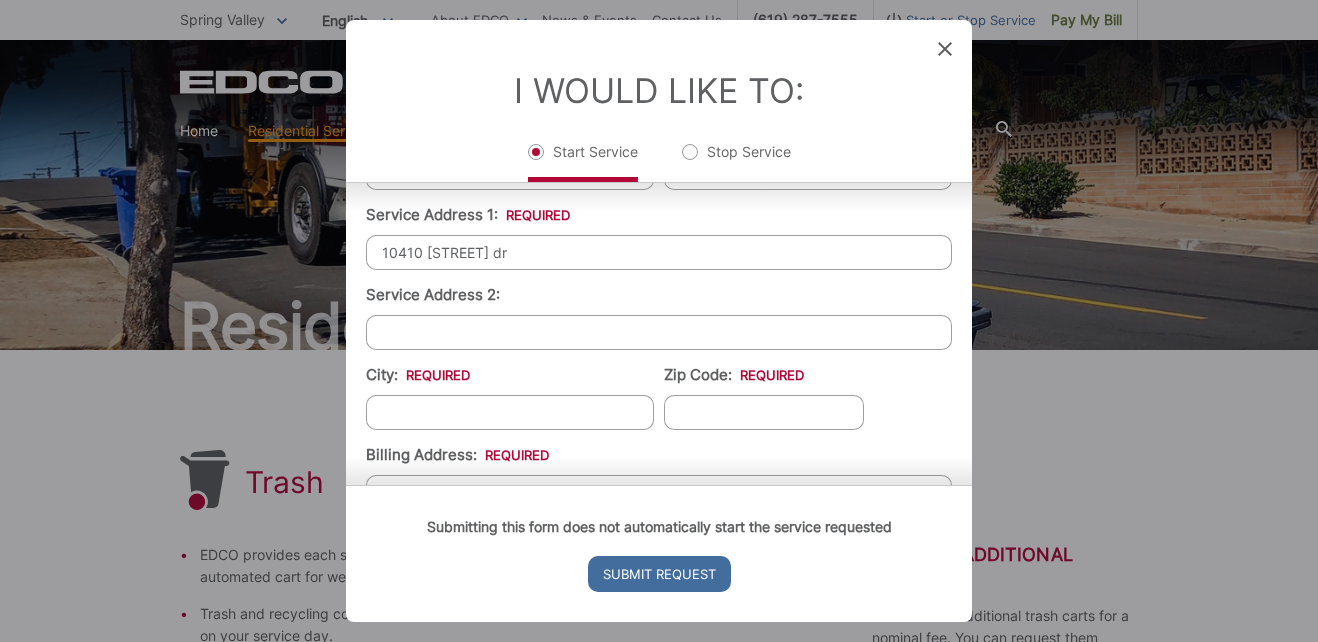 type on "10410 Fairhill dr" 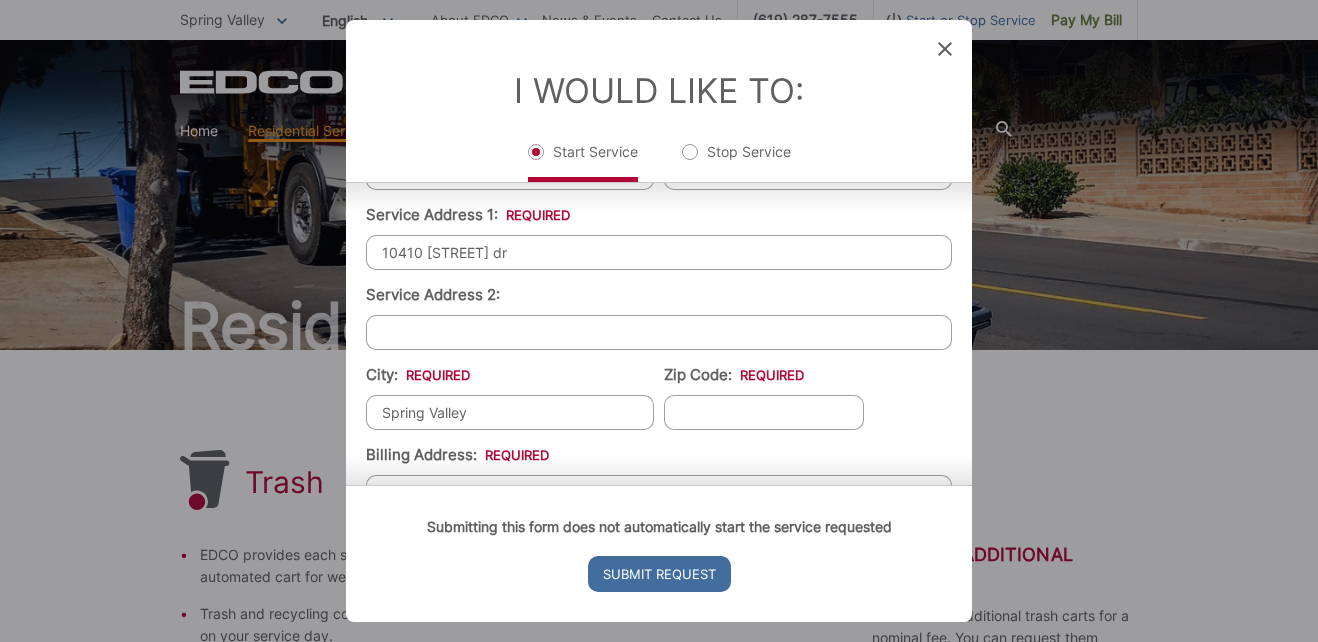 type on "91977" 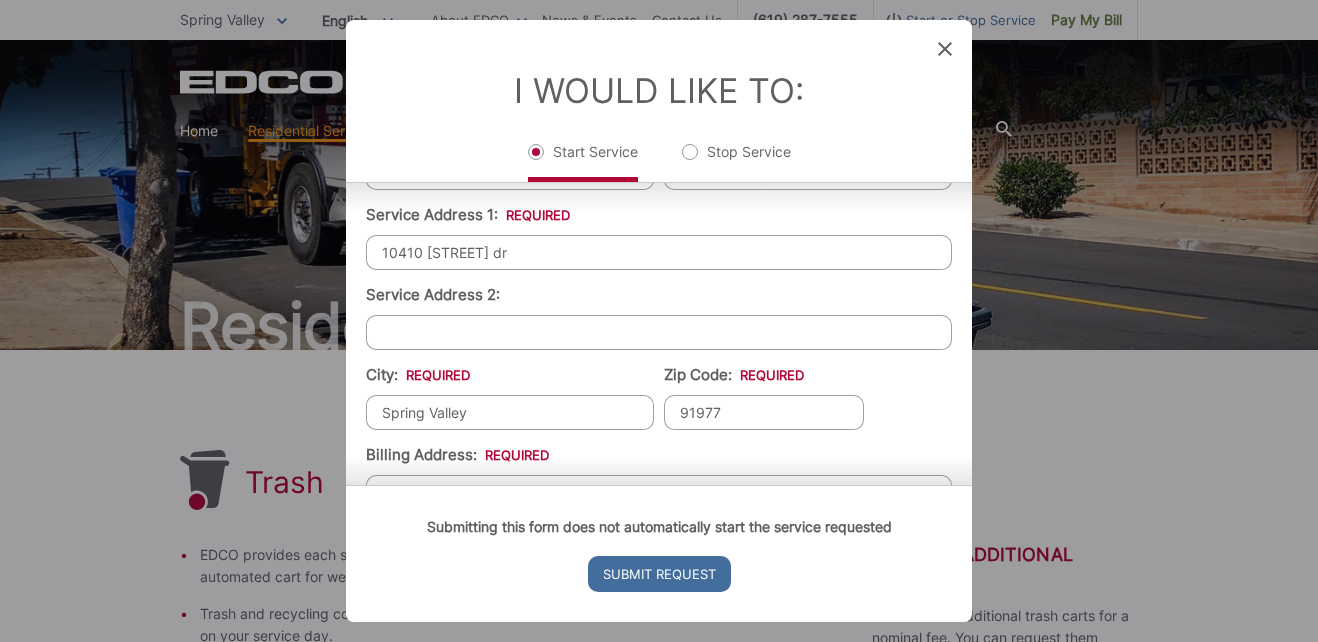 type on "10401 Fairhill dr" 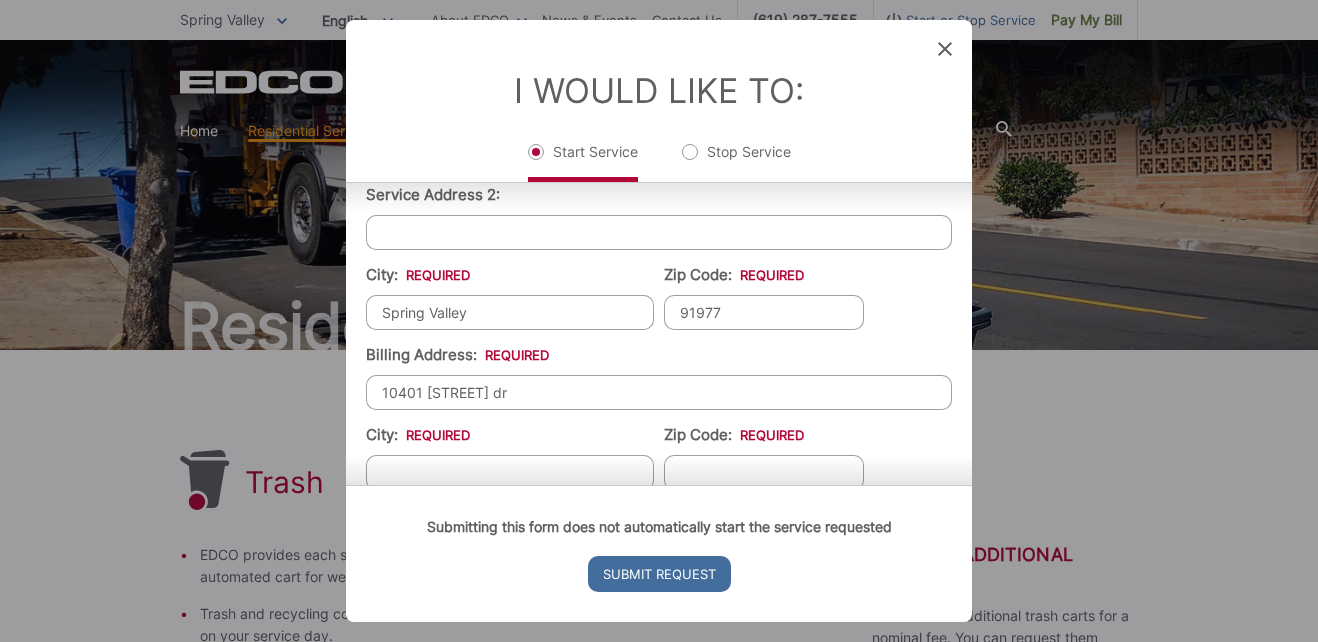 scroll, scrollTop: 600, scrollLeft: 0, axis: vertical 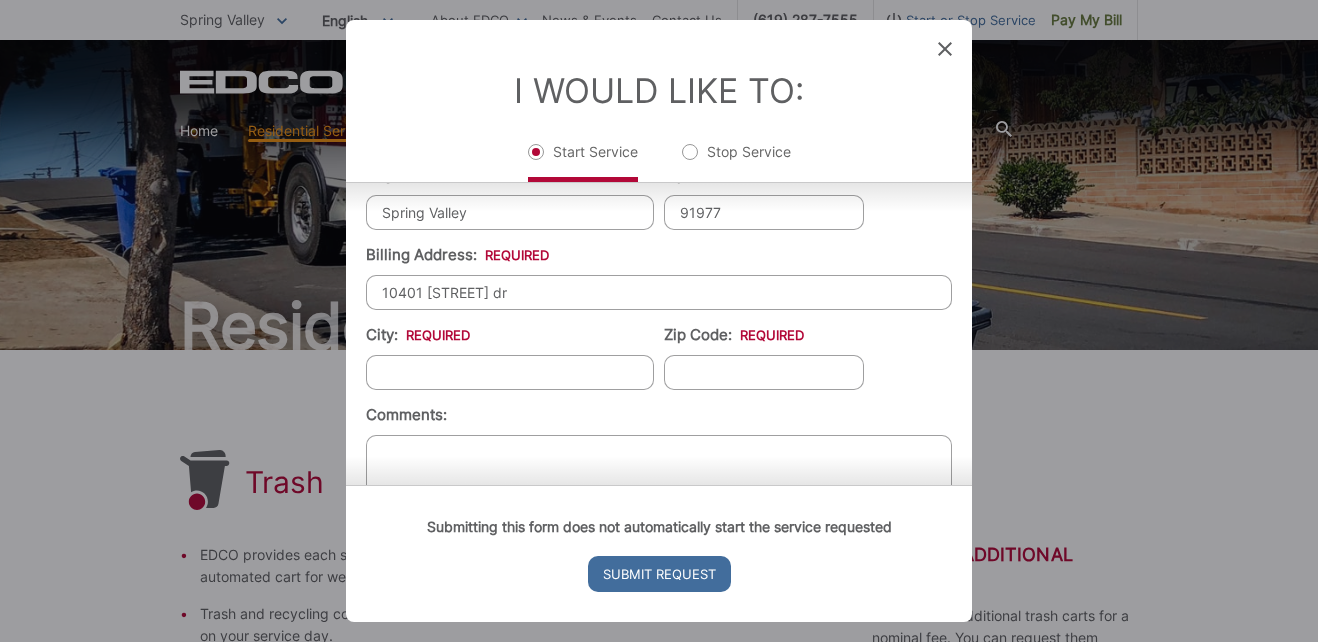 click on "Zip Code: *" at bounding box center (764, 372) 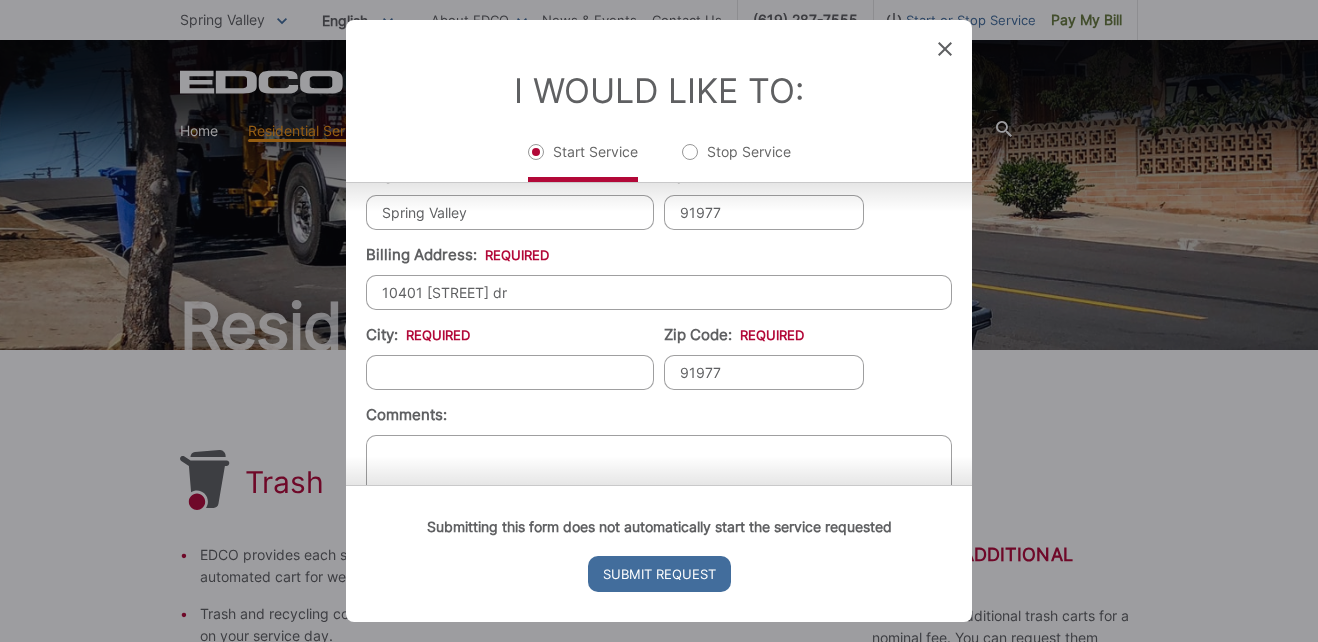 type on "Spring Valley" 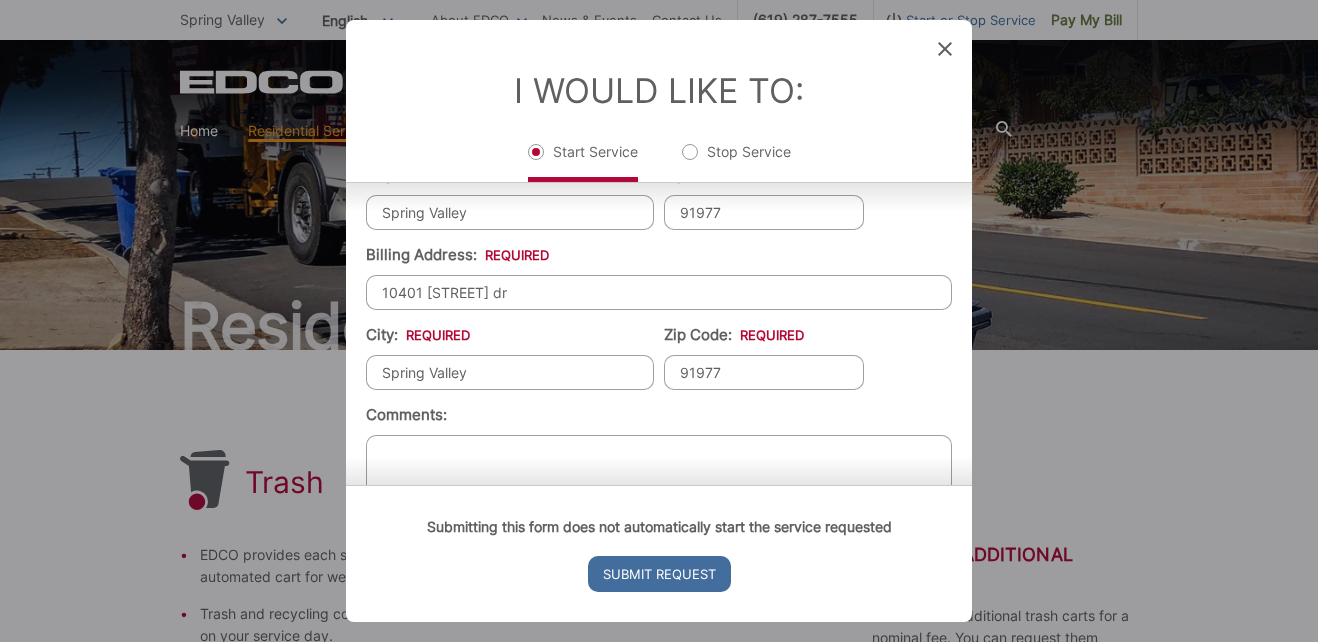 scroll, scrollTop: 676, scrollLeft: 0, axis: vertical 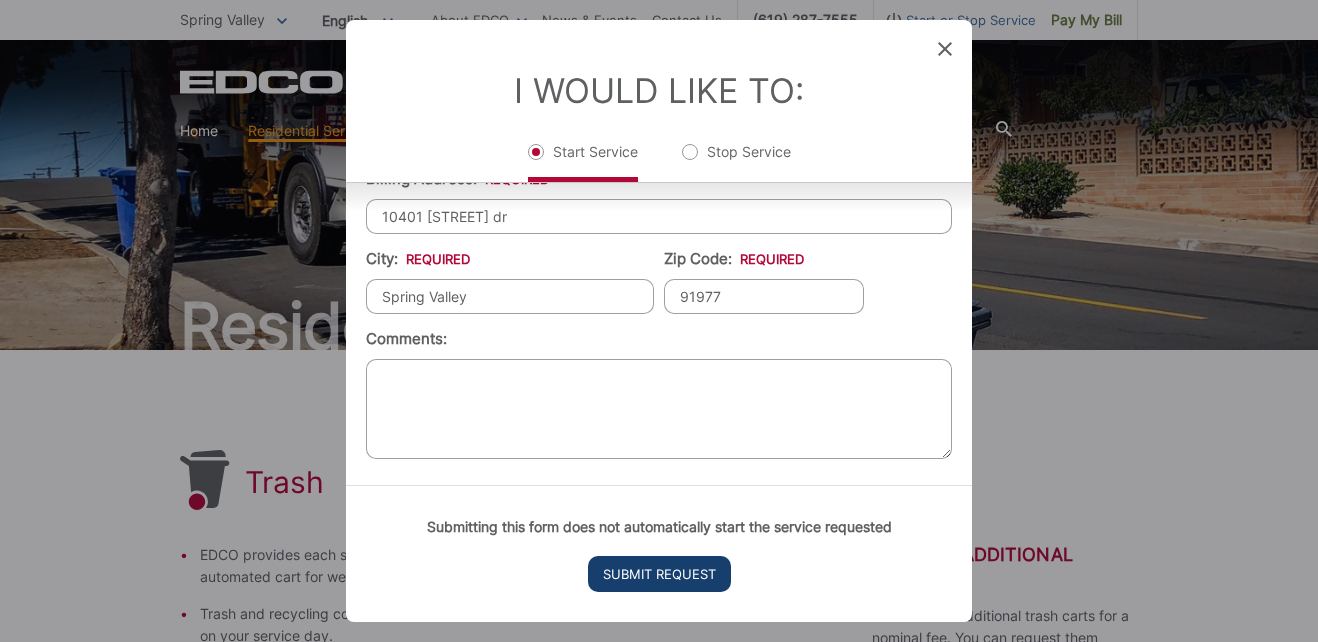 click on "Submit Request" at bounding box center [659, 574] 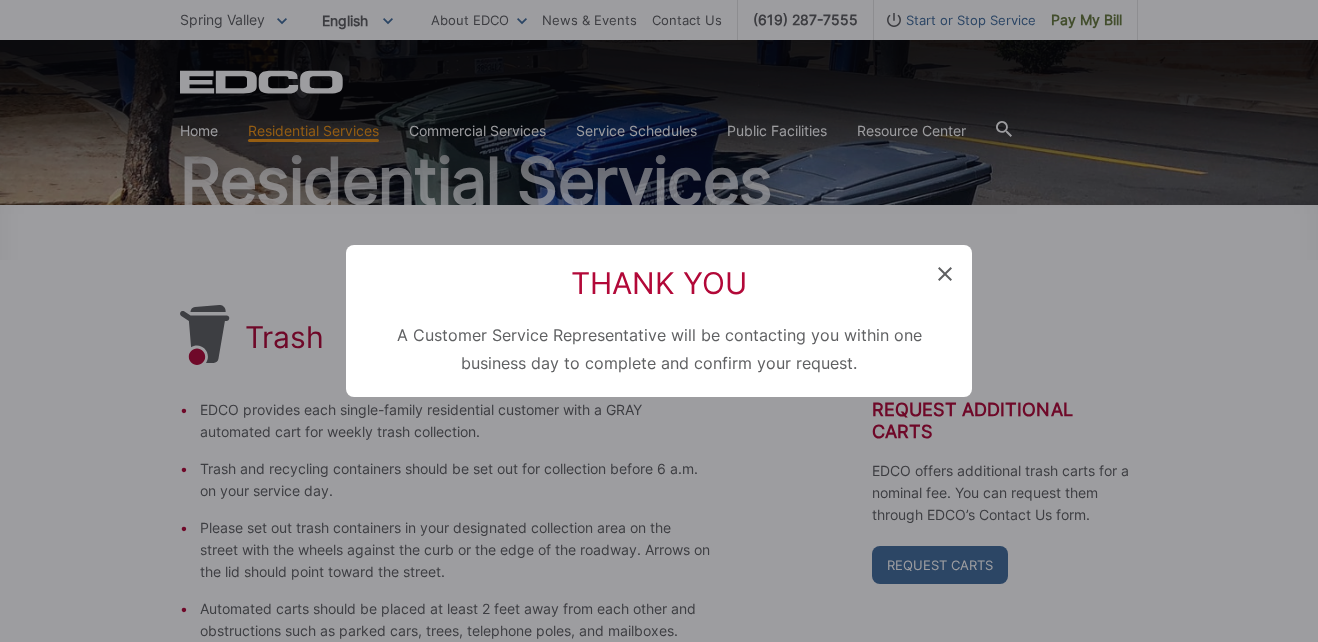 scroll, scrollTop: 0, scrollLeft: 0, axis: both 